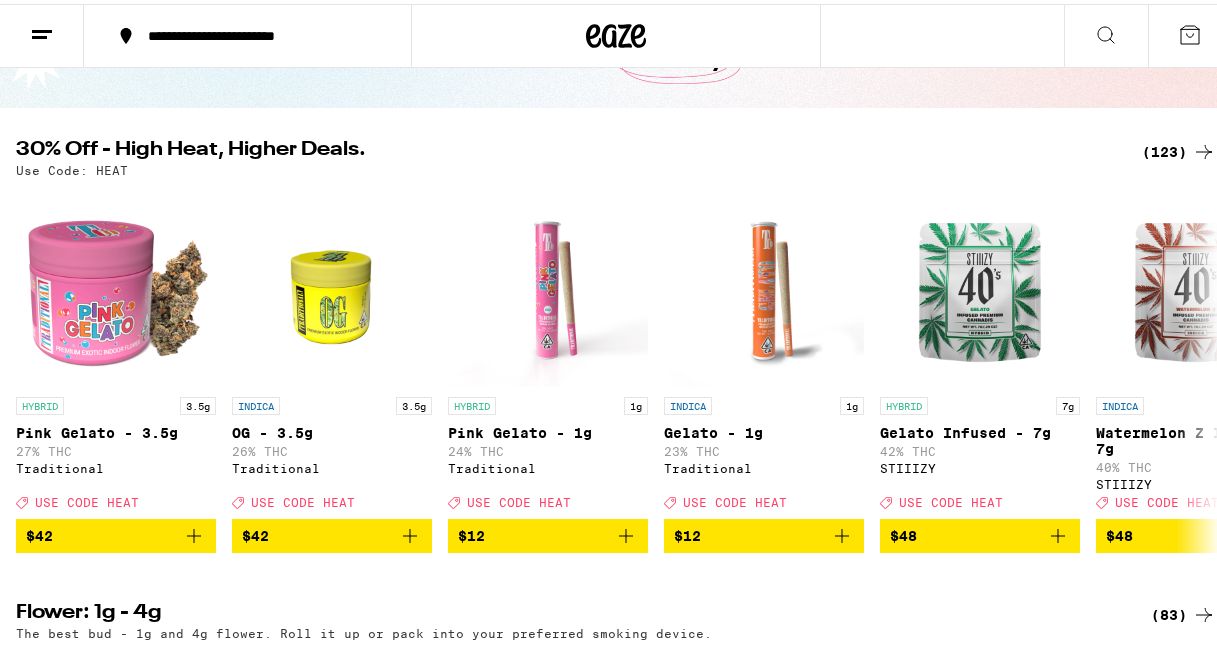 scroll, scrollTop: 214, scrollLeft: 0, axis: vertical 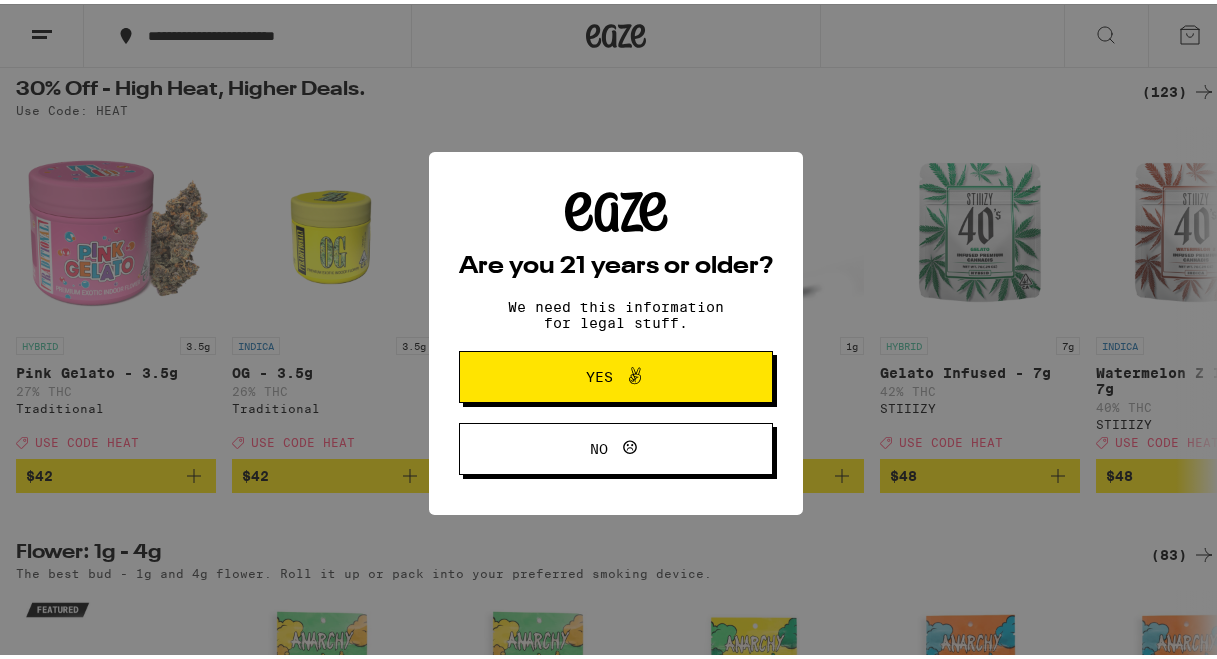 click 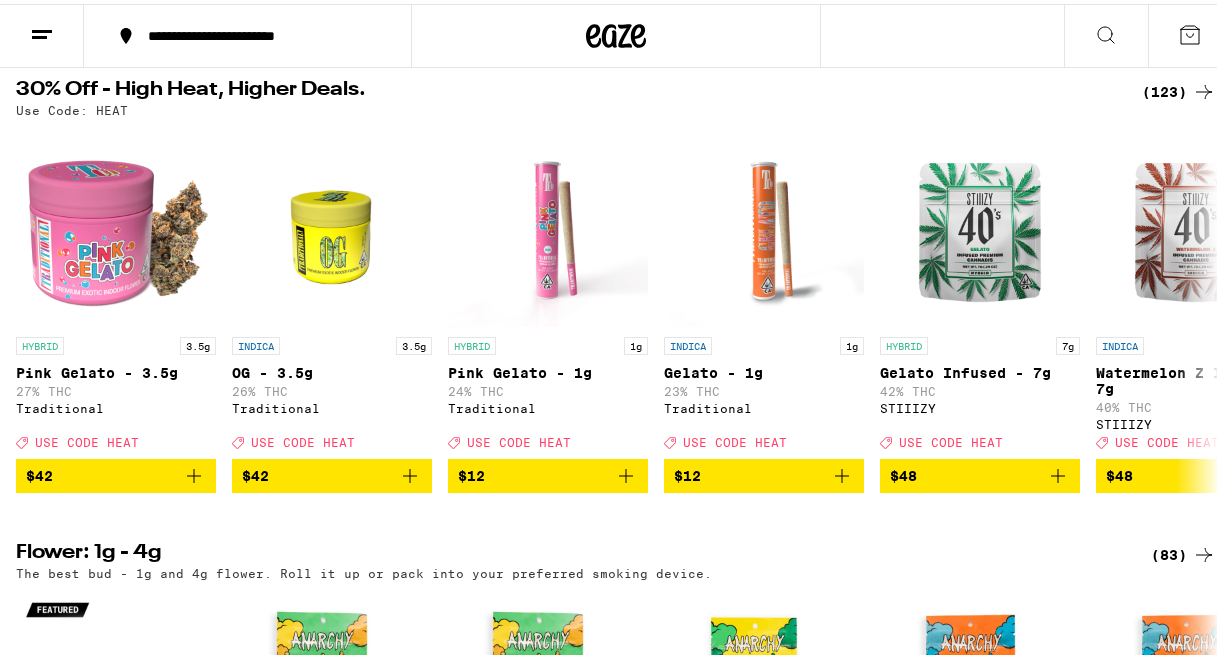 scroll, scrollTop: 0, scrollLeft: 0, axis: both 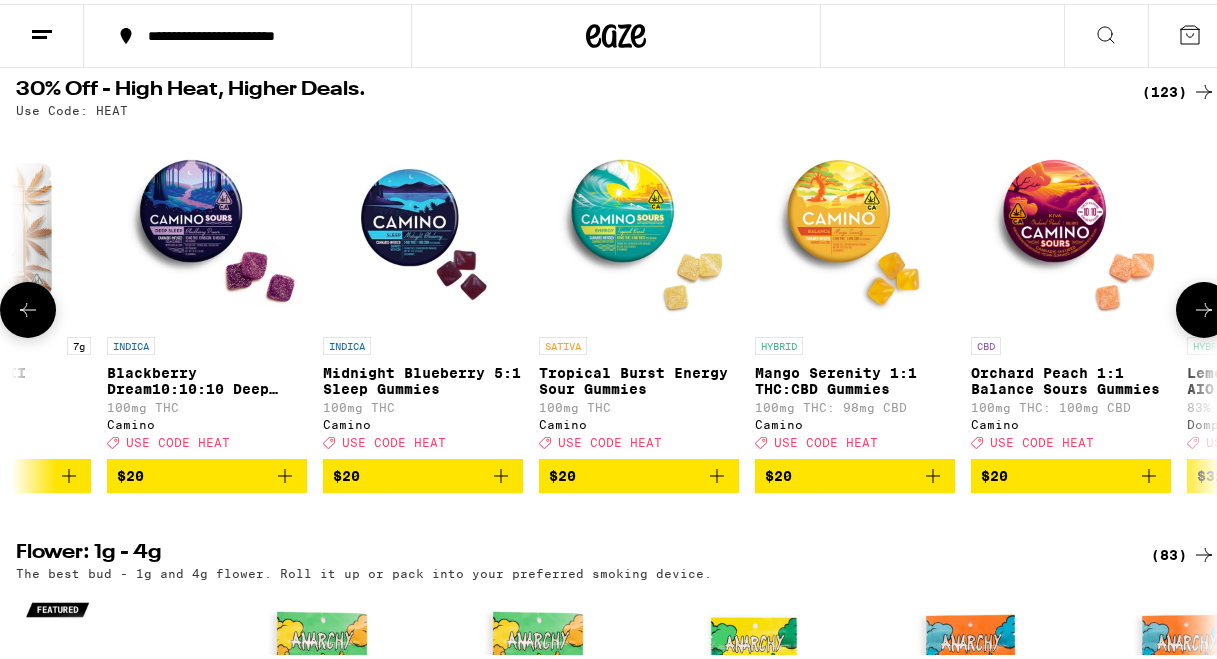click on "Midnight Blueberry 5:1 Sleep Gummies" at bounding box center (423, 377) 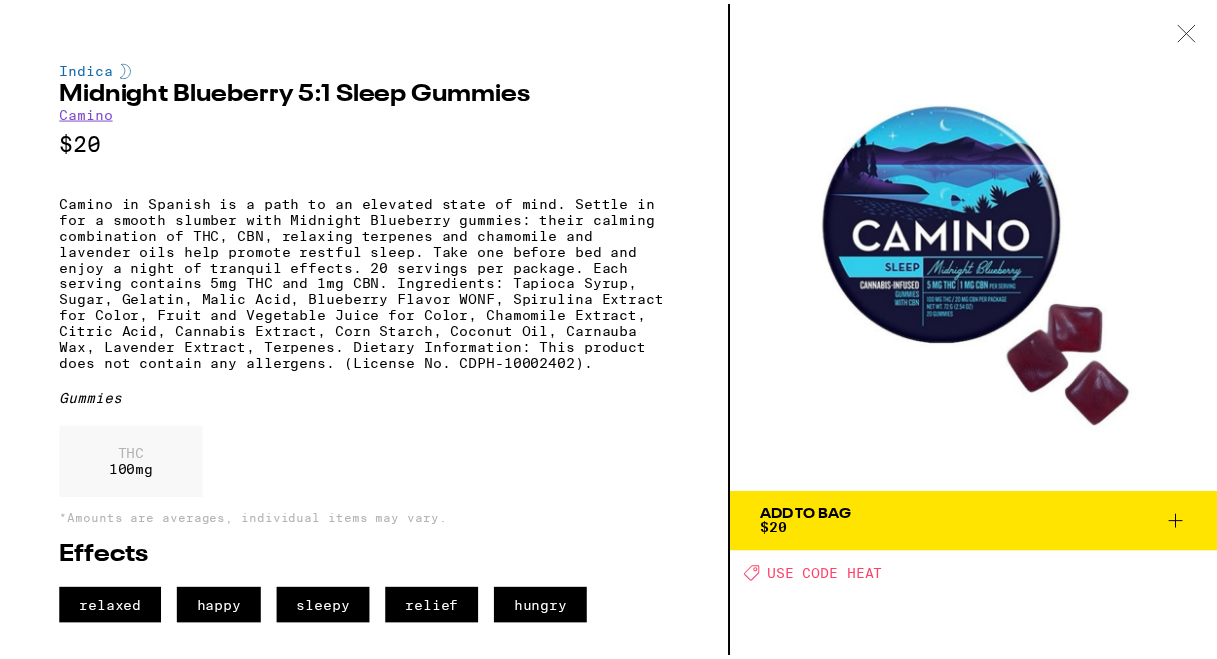 scroll, scrollTop: 8, scrollLeft: 0, axis: vertical 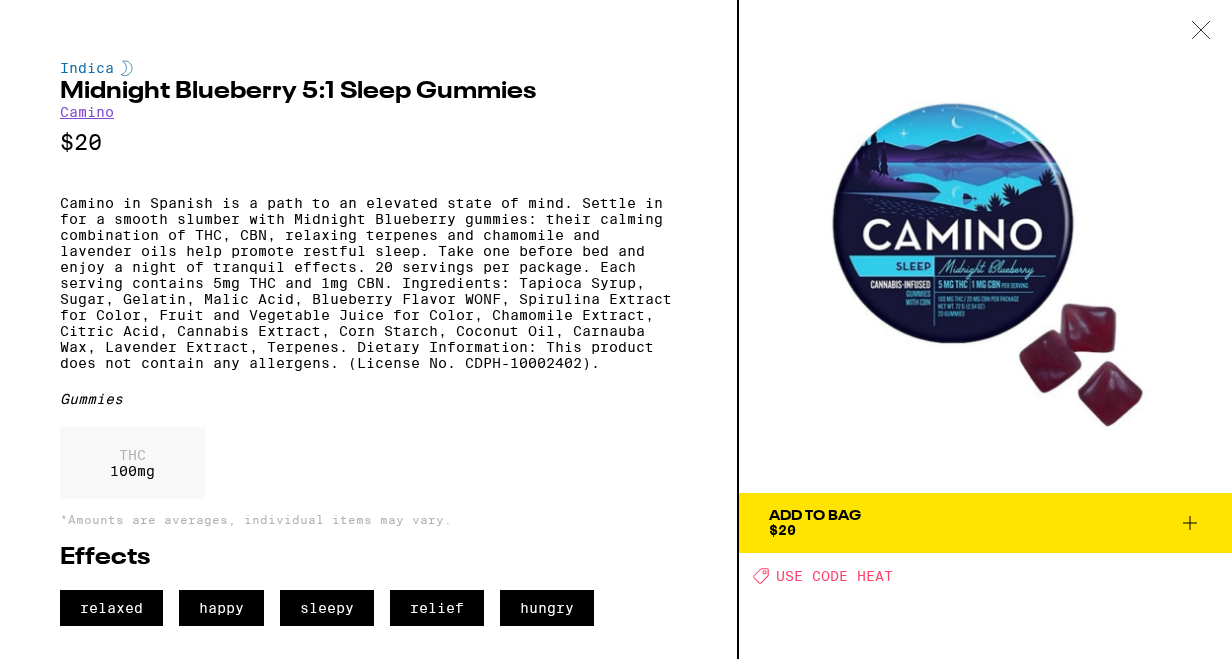 click on "Add To Bag" at bounding box center (815, 516) 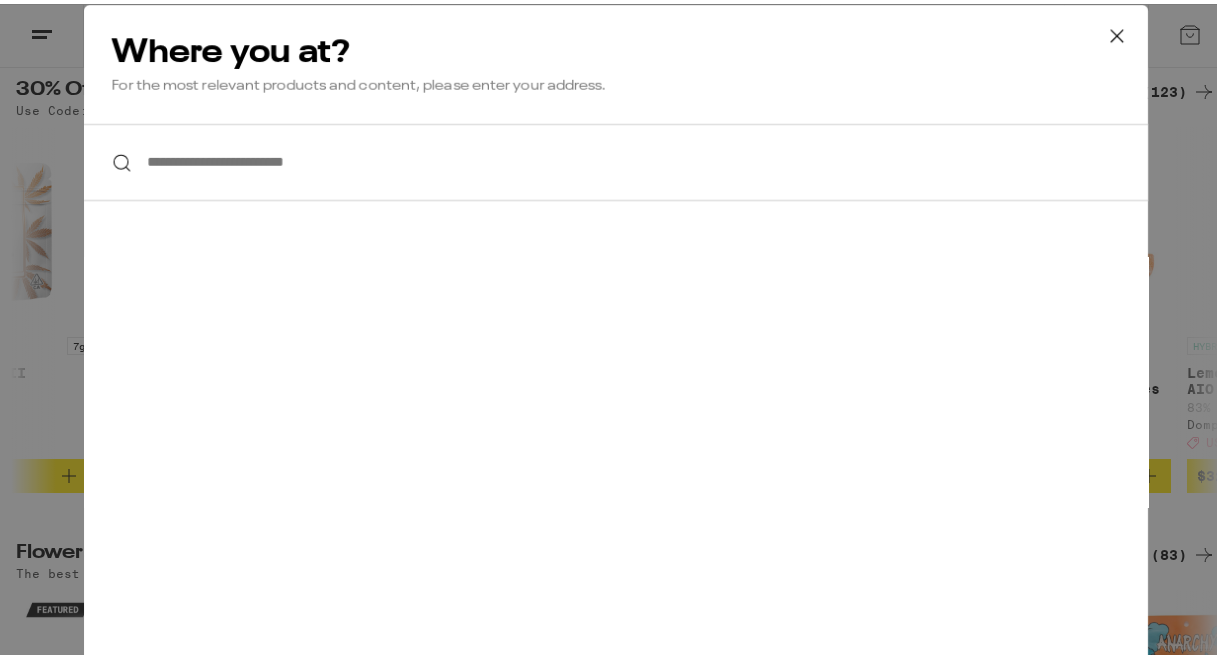click on "**********" at bounding box center [616, 158] 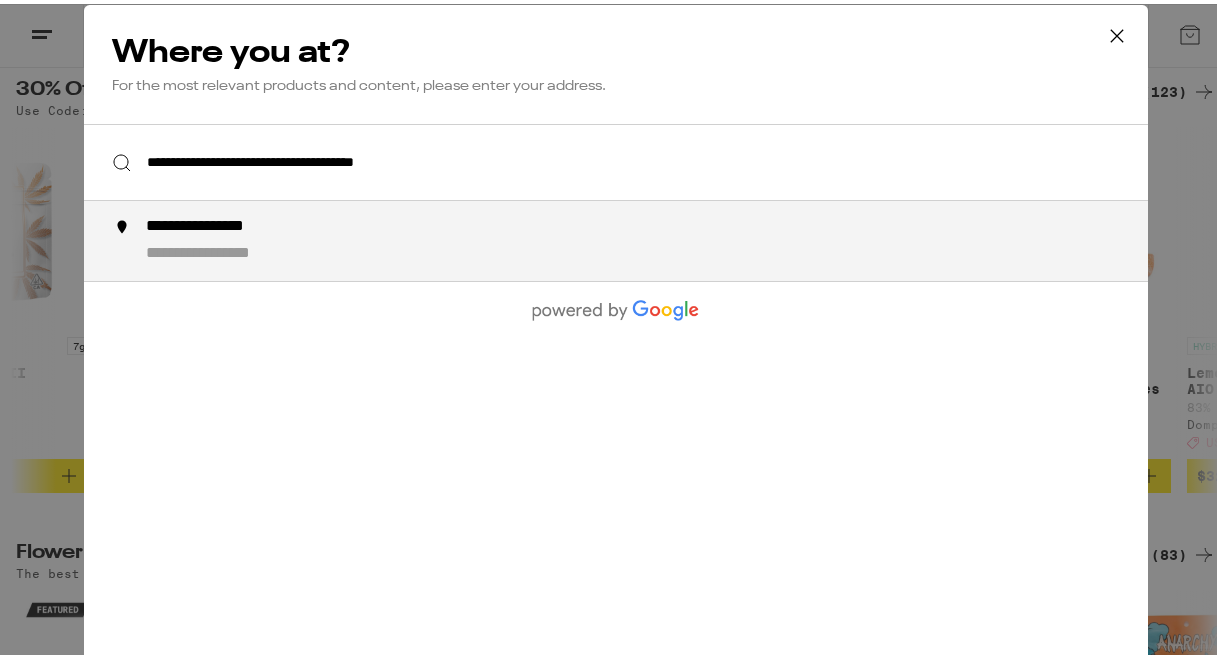type on "**********" 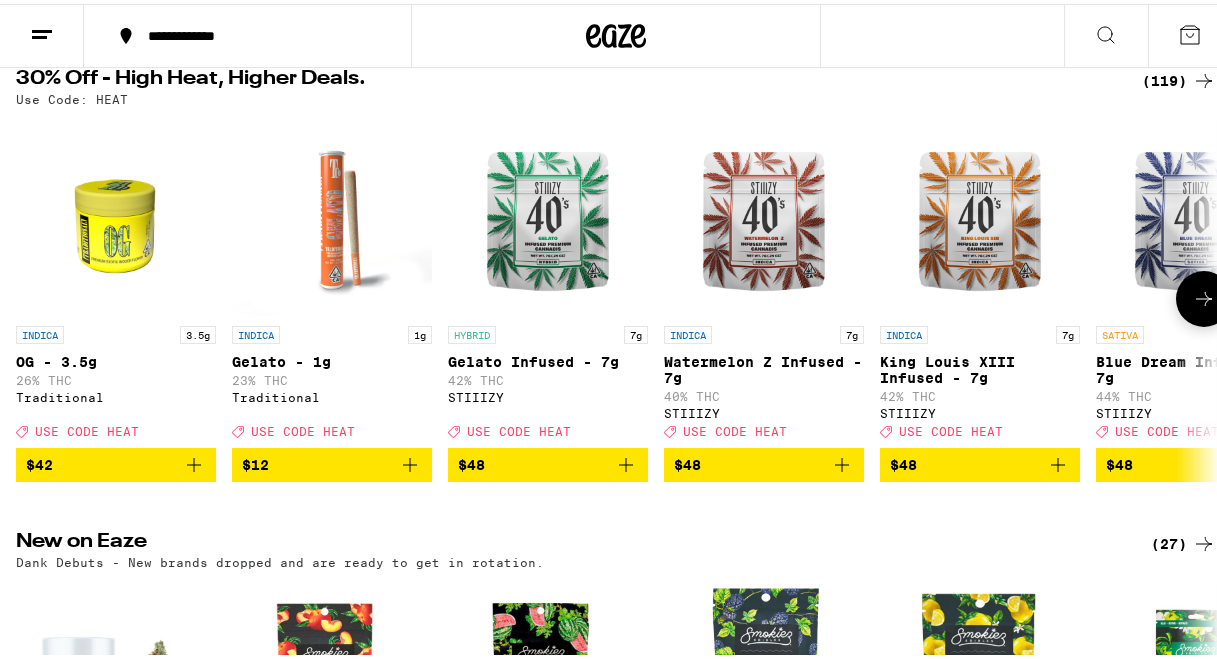 scroll, scrollTop: 225, scrollLeft: 0, axis: vertical 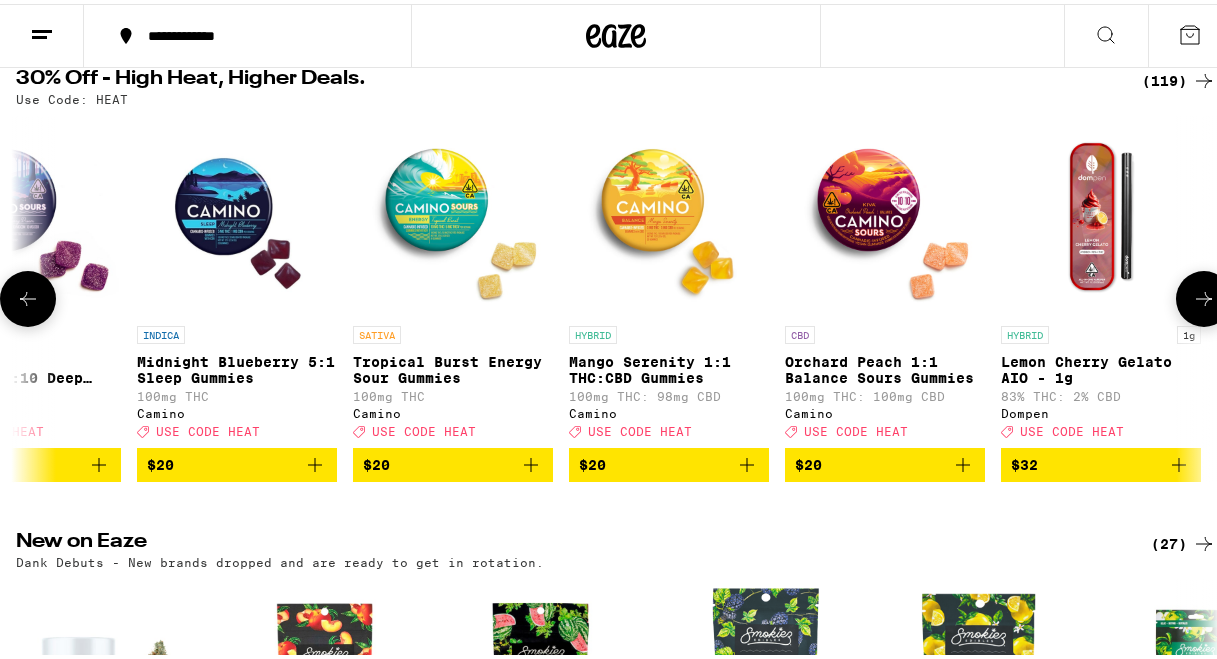 click 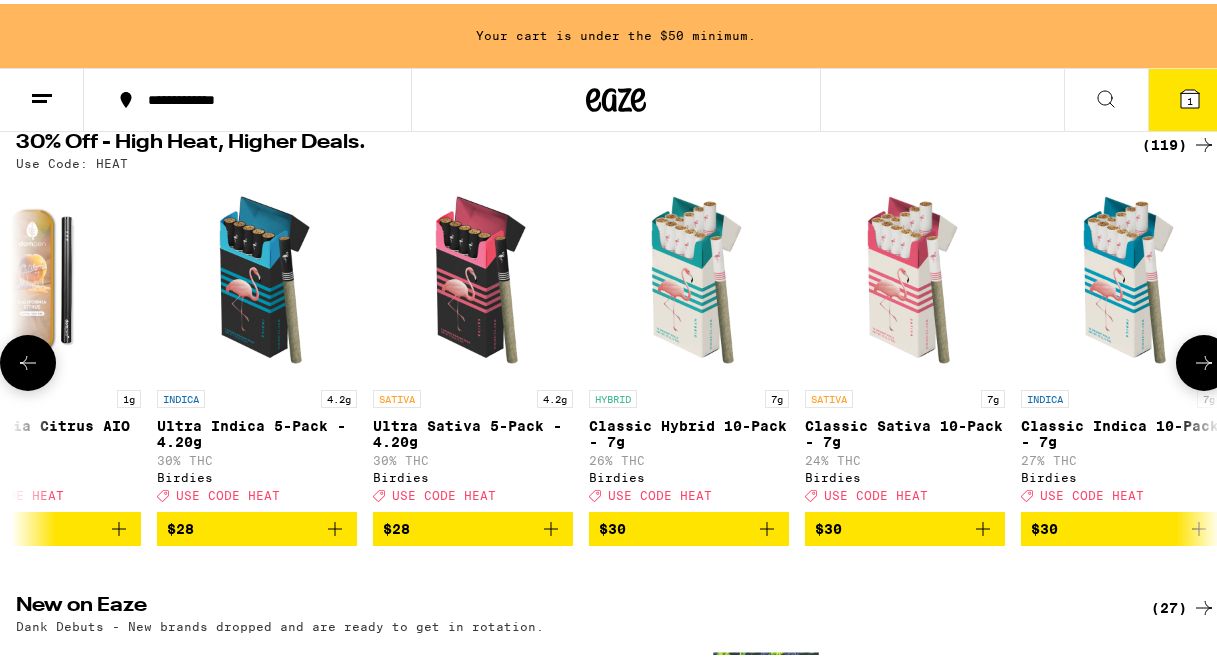 scroll, scrollTop: 0, scrollLeft: 3100, axis: horizontal 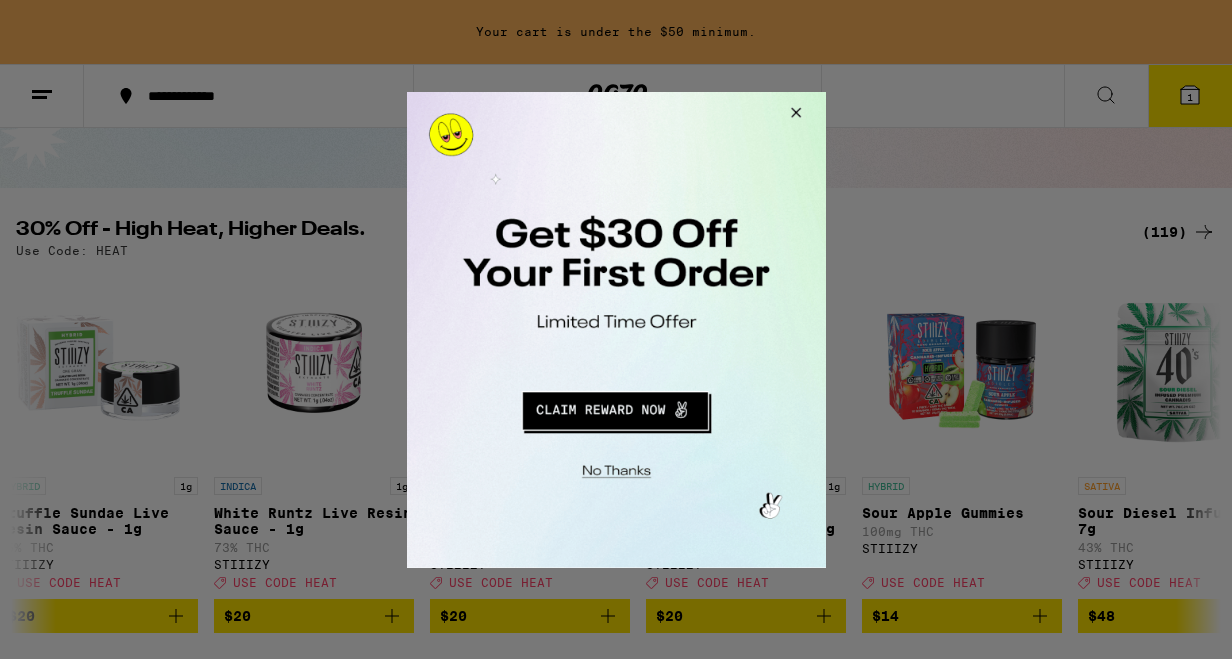 drag, startPoint x: 391, startPoint y: 19, endPoint x: 797, endPoint y: 110, distance: 416.0733 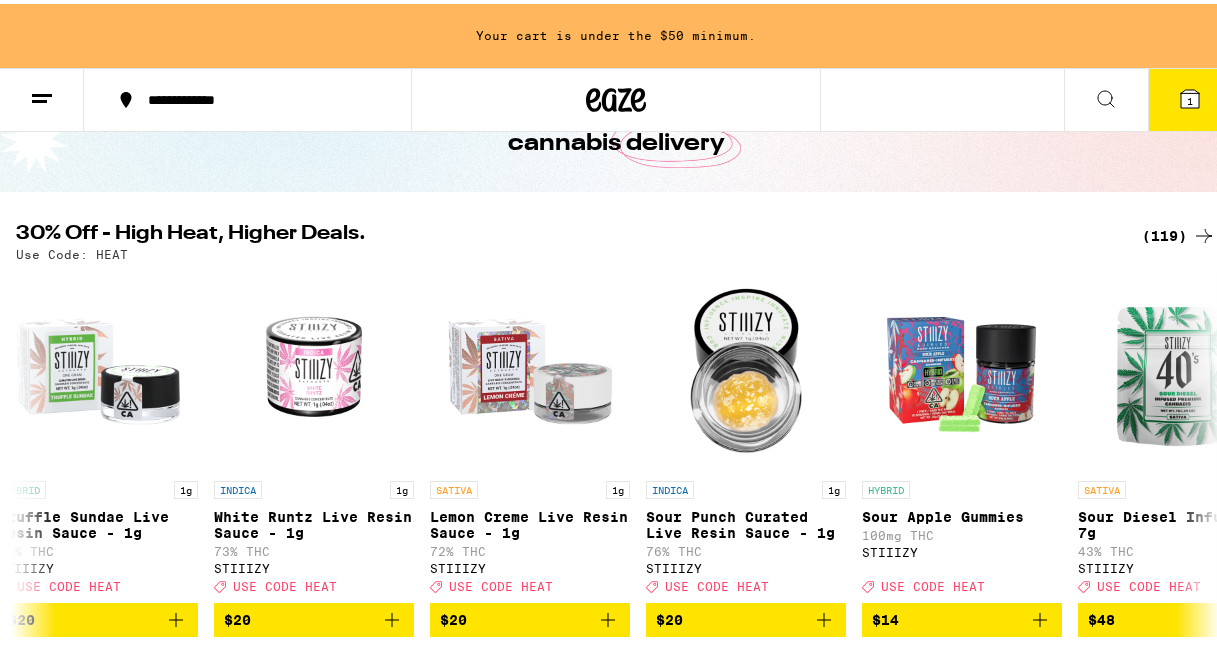 click 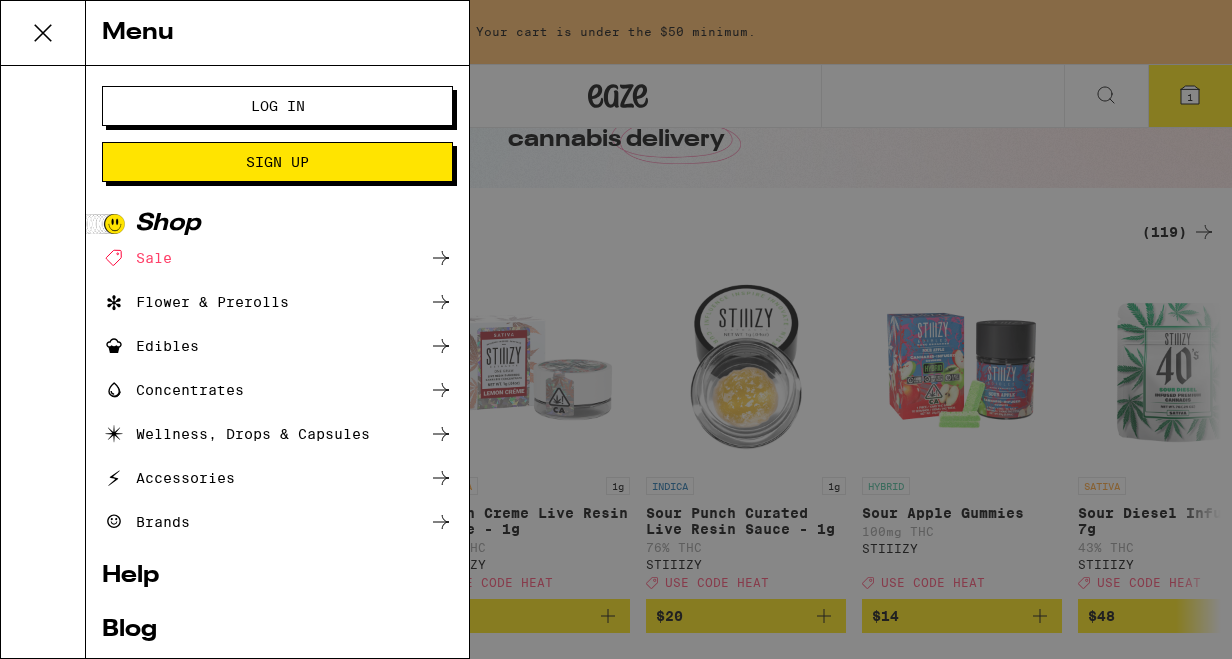 click on "Log In" at bounding box center [278, 106] 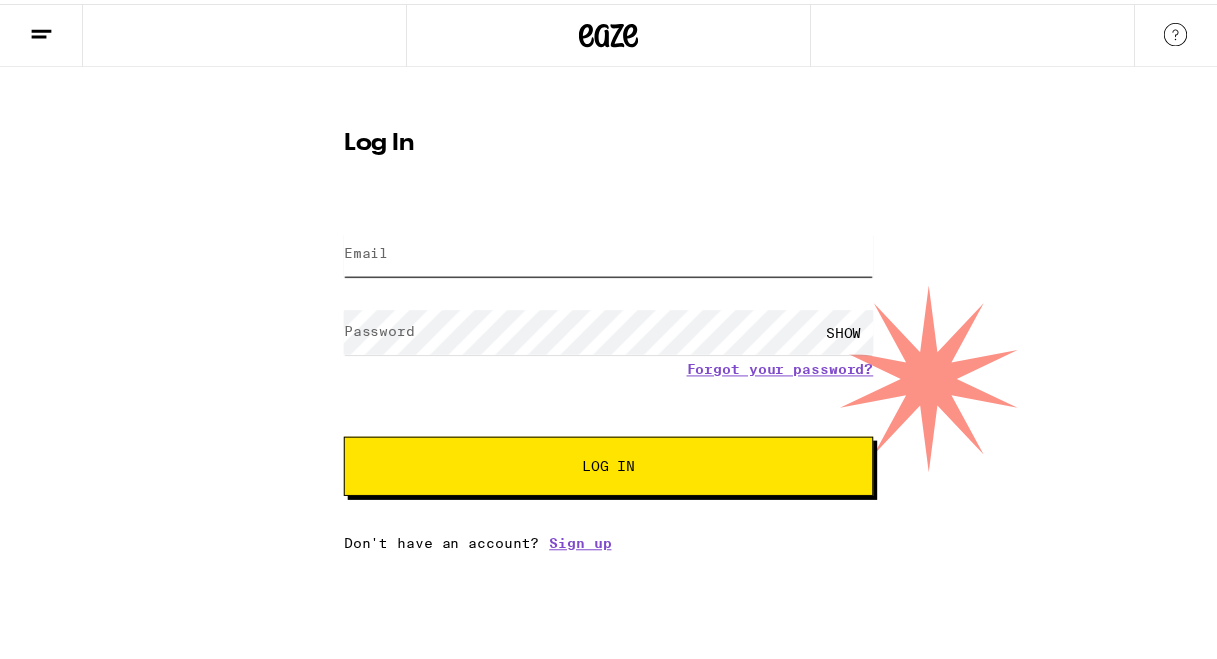 scroll, scrollTop: 0, scrollLeft: 0, axis: both 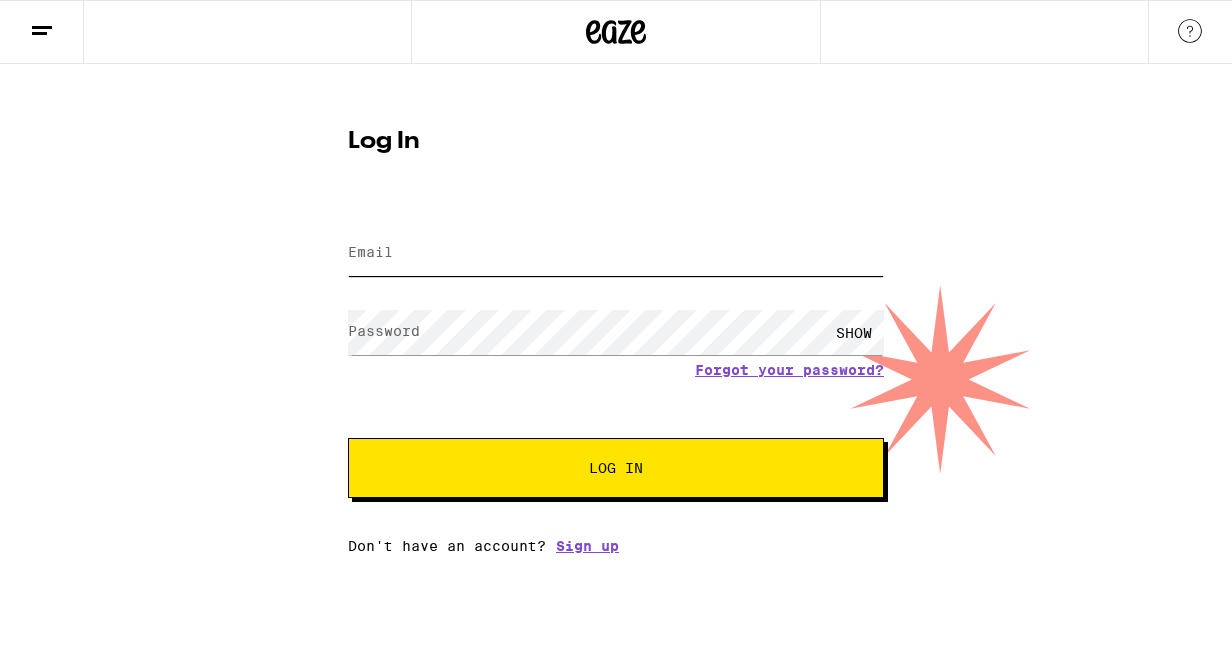 type on "[EMAIL]" 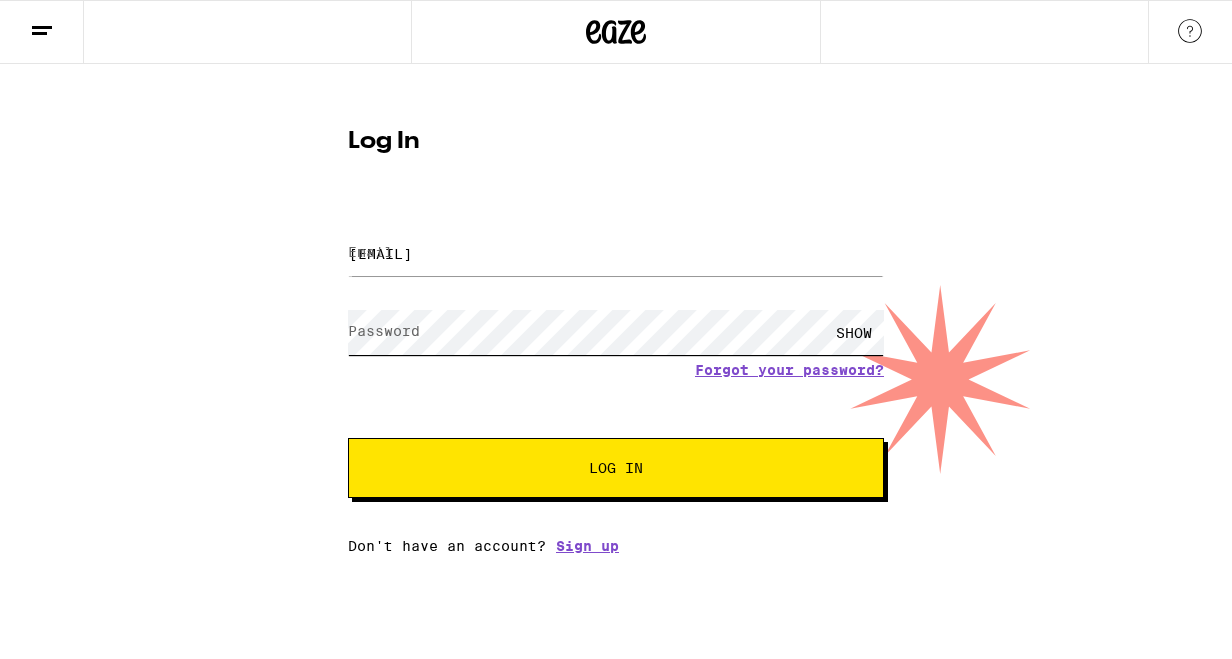 click on "Log In" at bounding box center (616, 468) 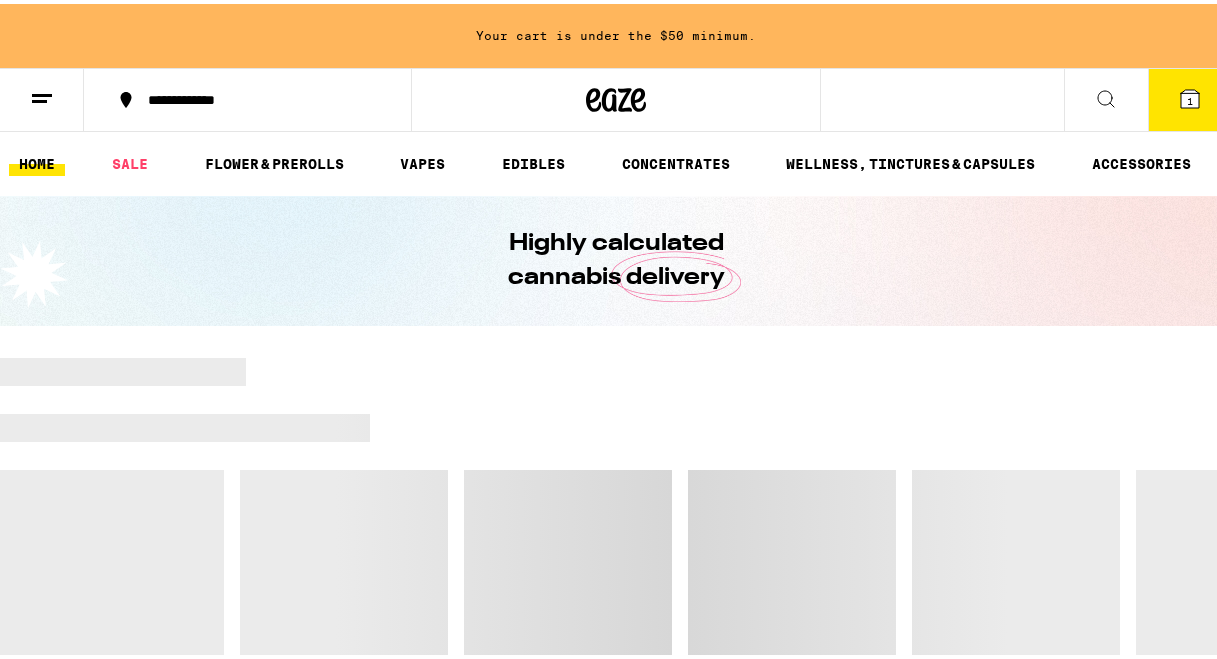 scroll, scrollTop: 0, scrollLeft: 0, axis: both 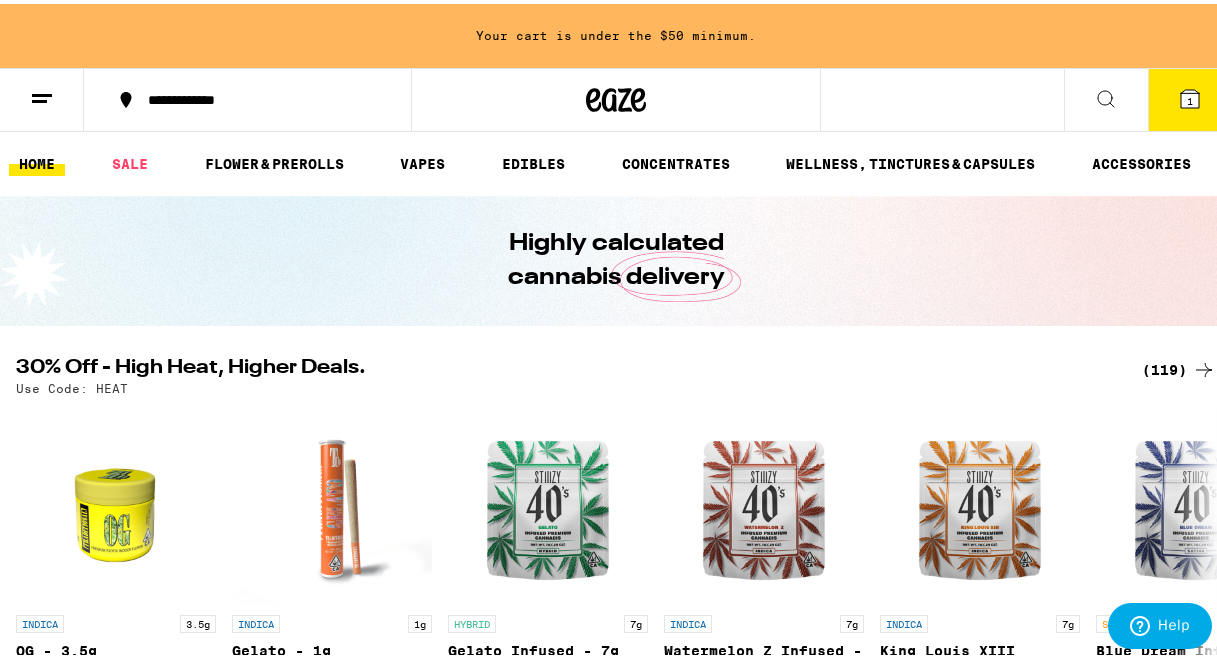 click 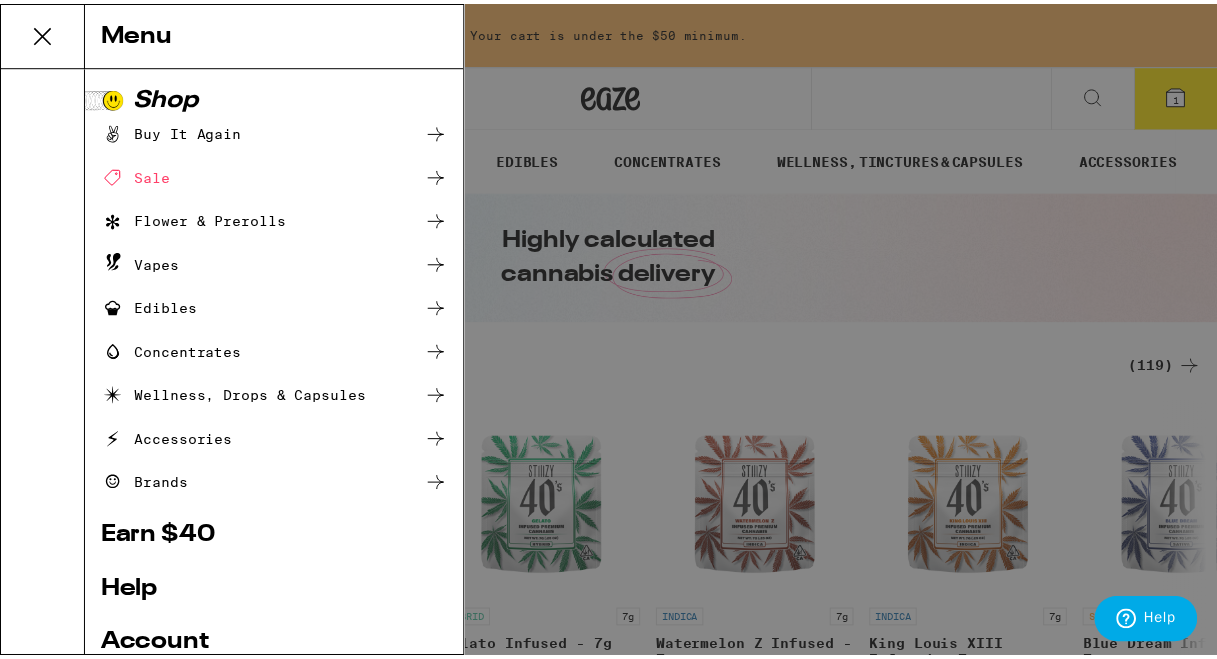scroll, scrollTop: 0, scrollLeft: 0, axis: both 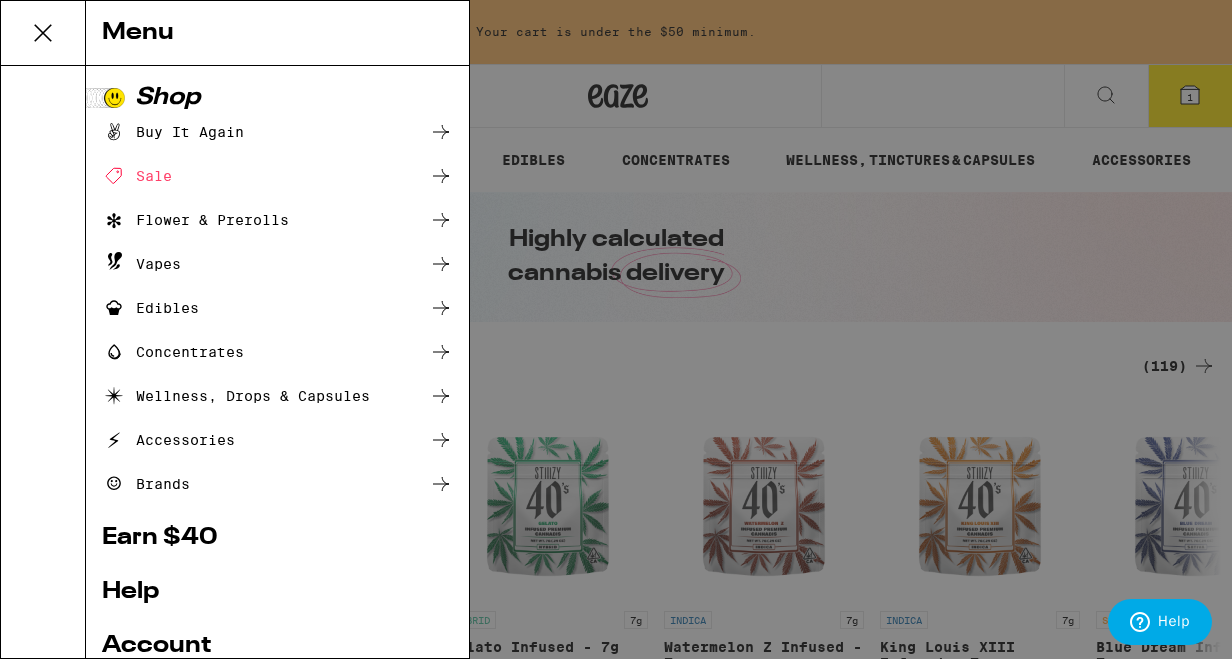click on "Menu Shop Buy It Again Sale Flower & Prerolls Vapes Edibles Concentrates Wellness, Drops & Capsules Accessories Brands Earn $ 40 Help Account Logout Blog v  19.43.1" at bounding box center (616, 329) 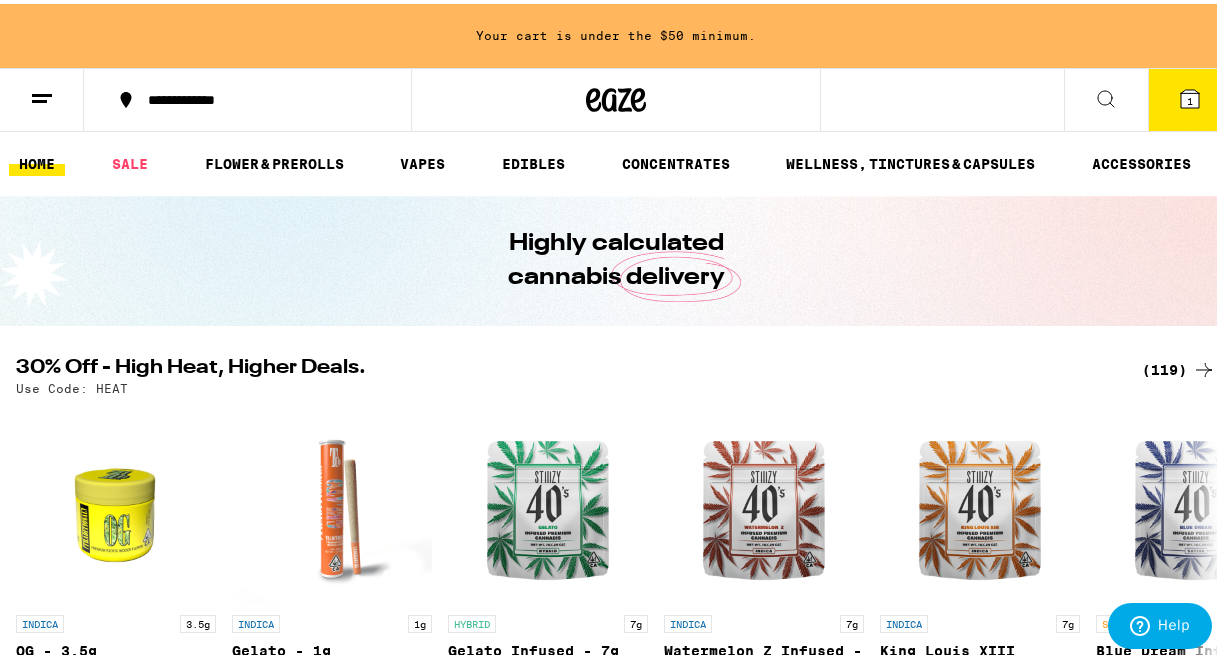 scroll, scrollTop: 214, scrollLeft: 0, axis: vertical 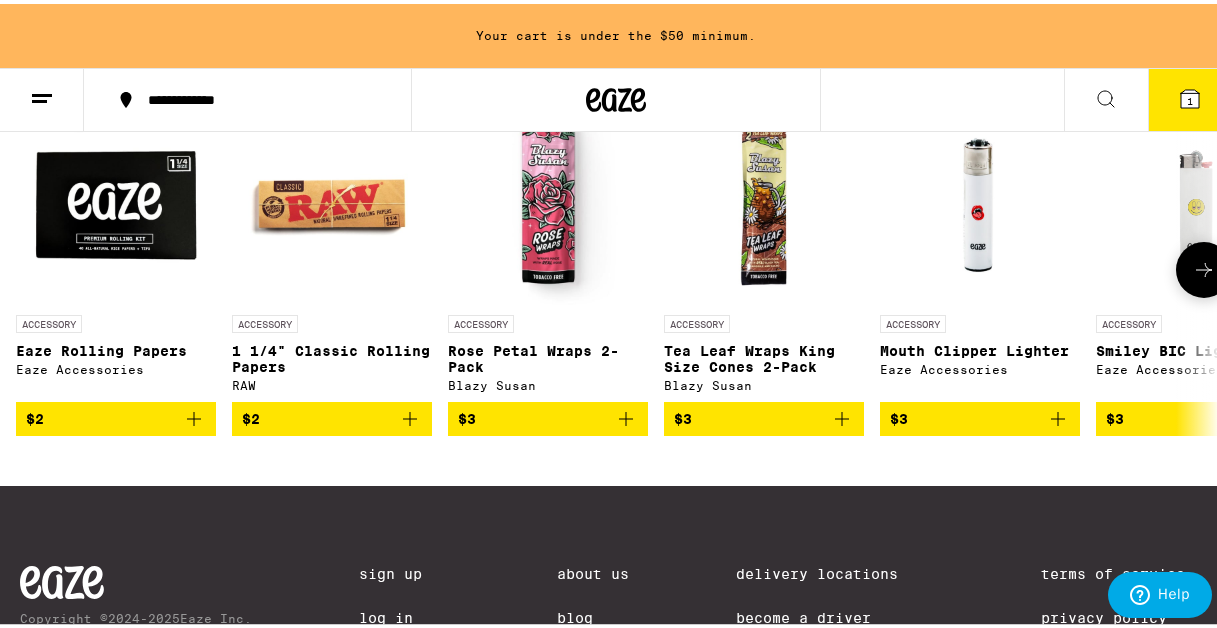 click at bounding box center (548, 201) 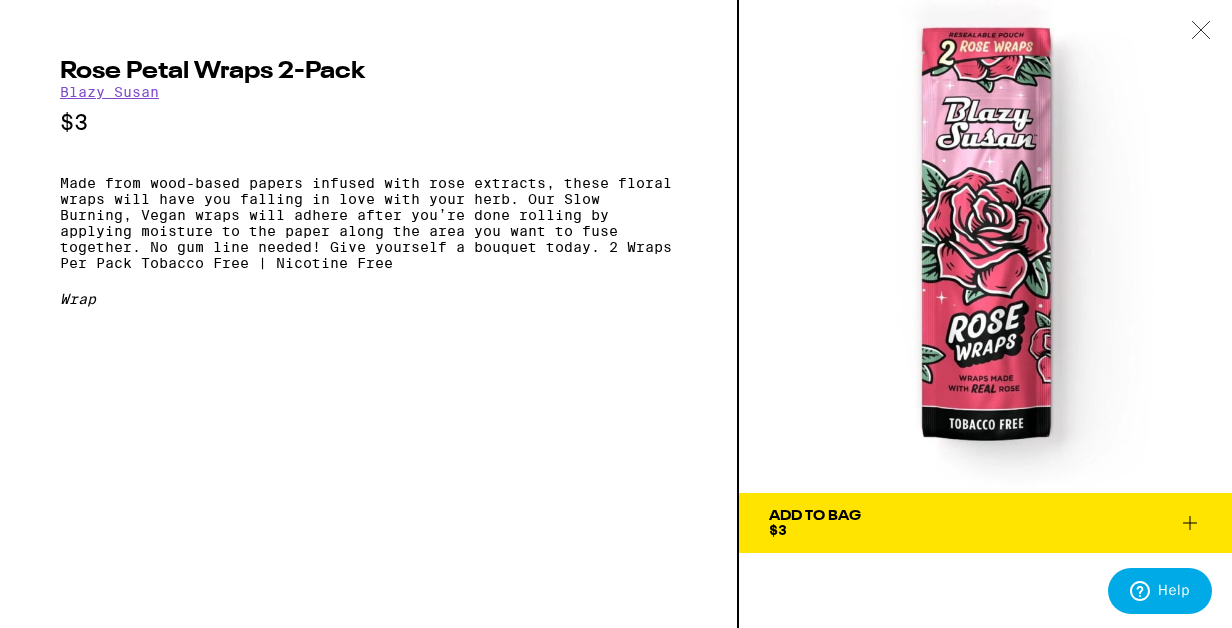 click 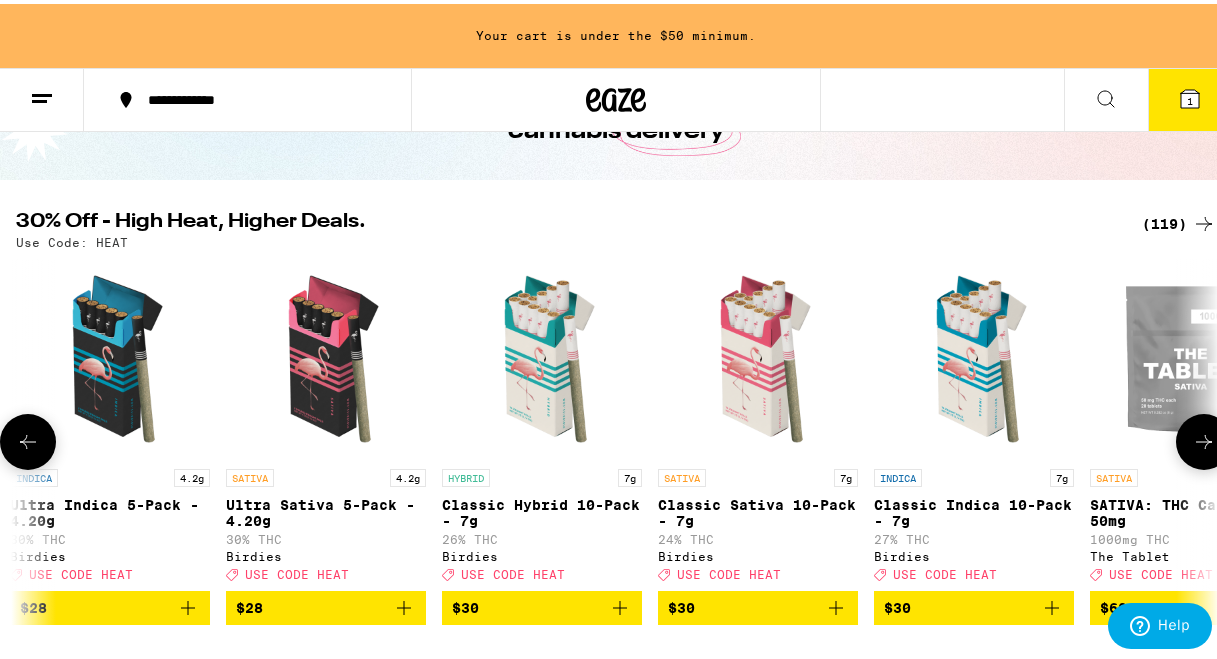 scroll, scrollTop: 246, scrollLeft: 0, axis: vertical 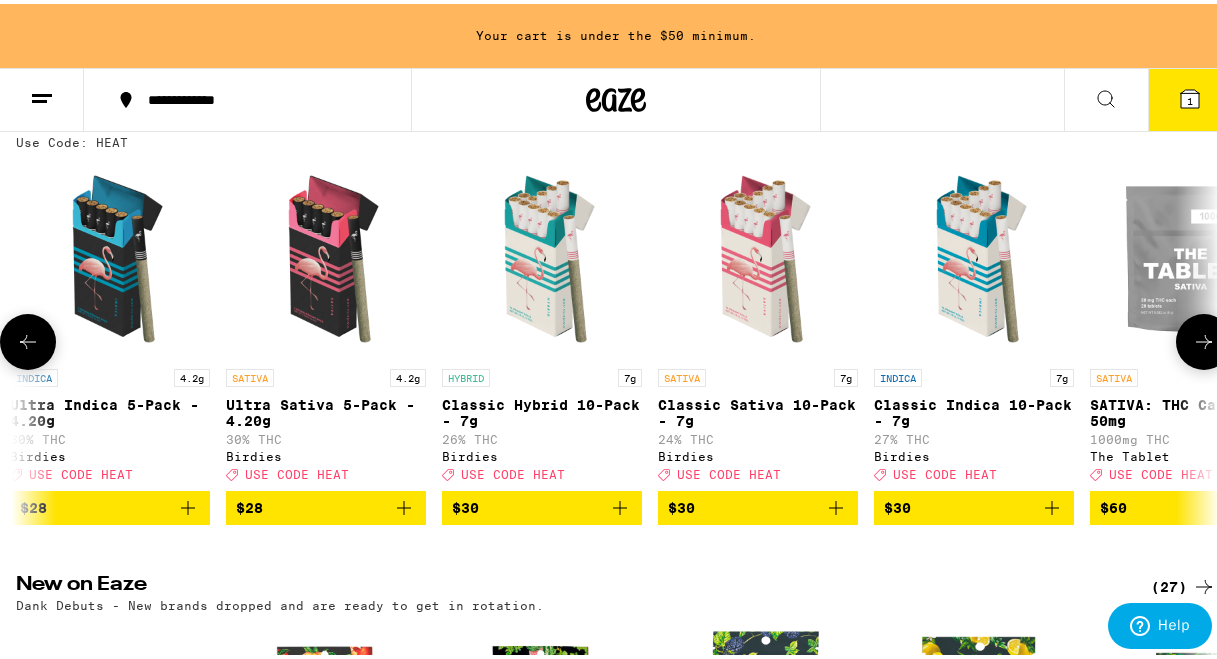 click 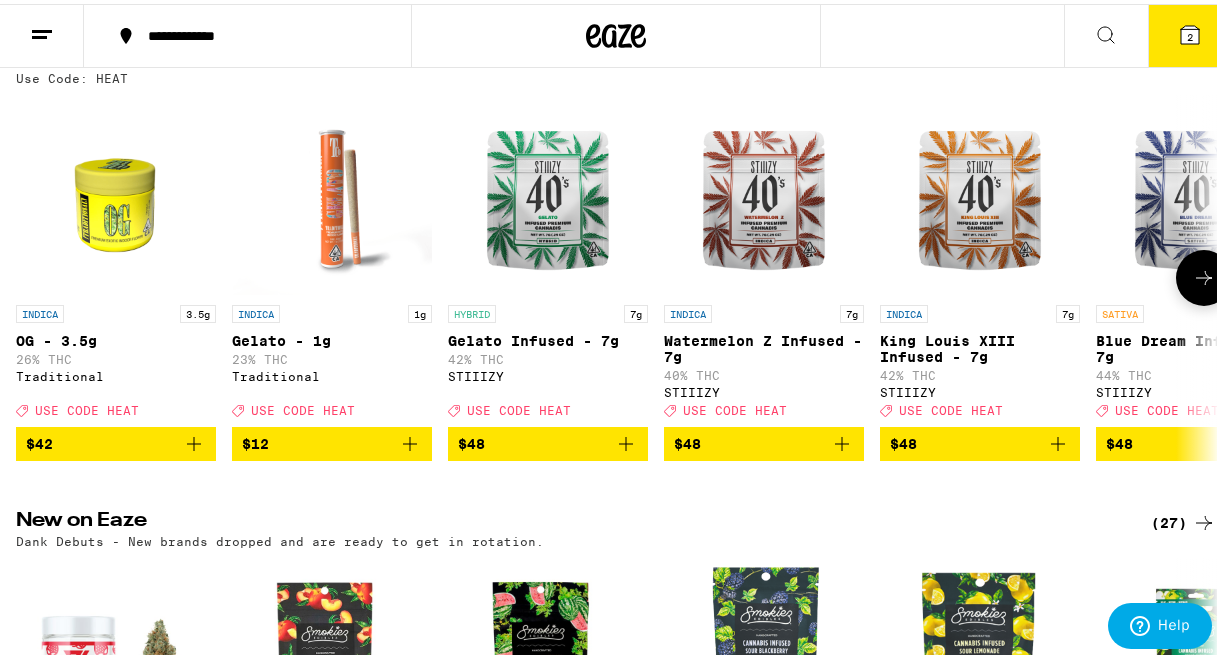 scroll, scrollTop: 0, scrollLeft: 0, axis: both 